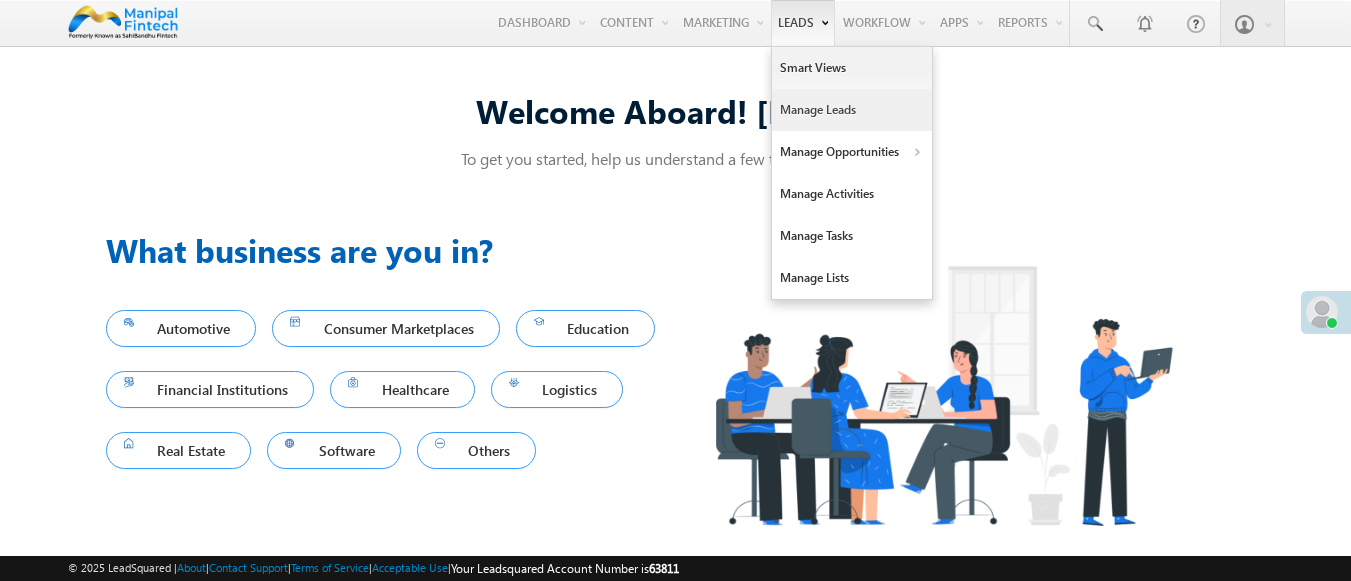 click on "Manage Leads" at bounding box center (852, 110) 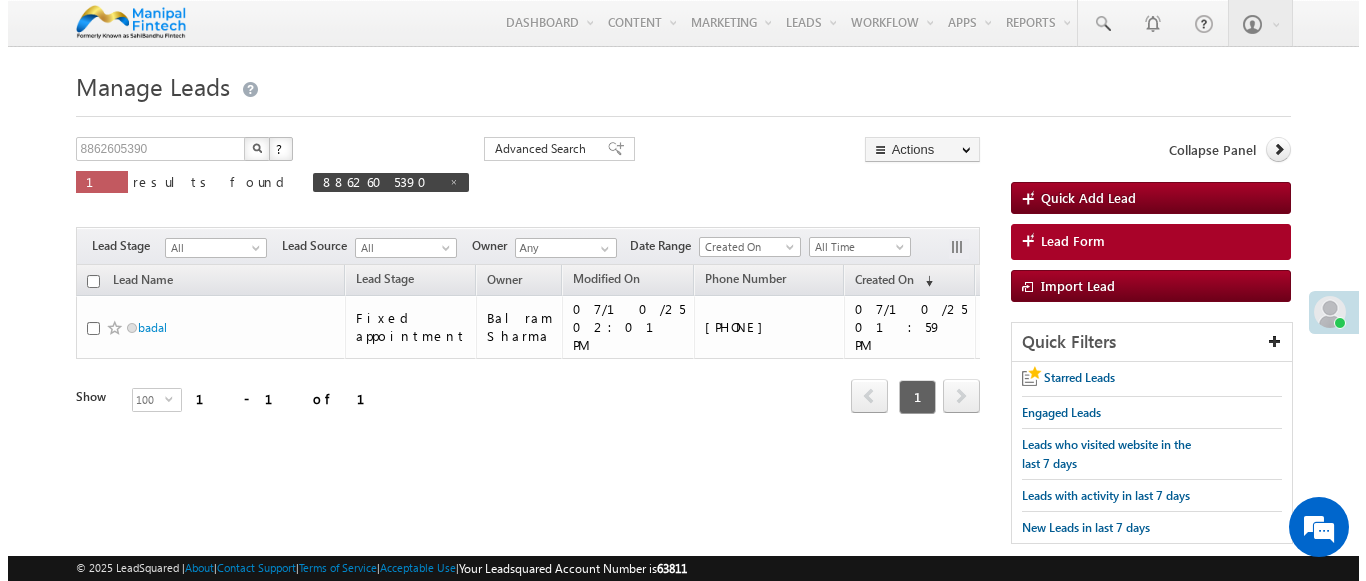 scroll, scrollTop: 0, scrollLeft: 0, axis: both 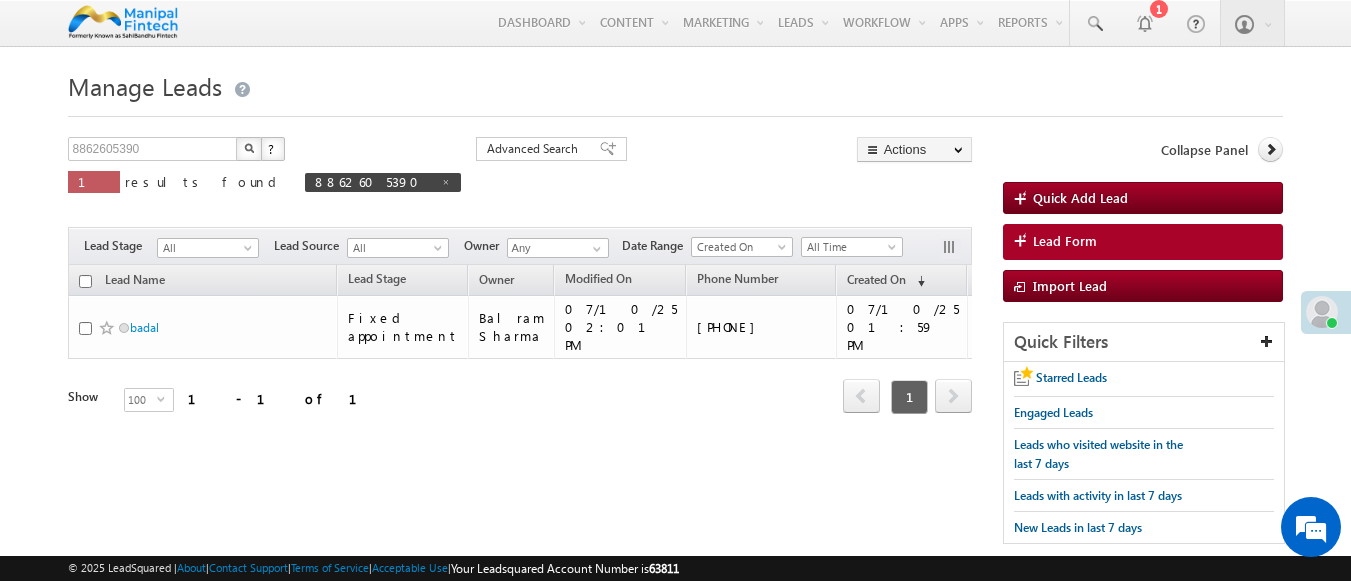 click on "Lead Form" at bounding box center [1143, 242] 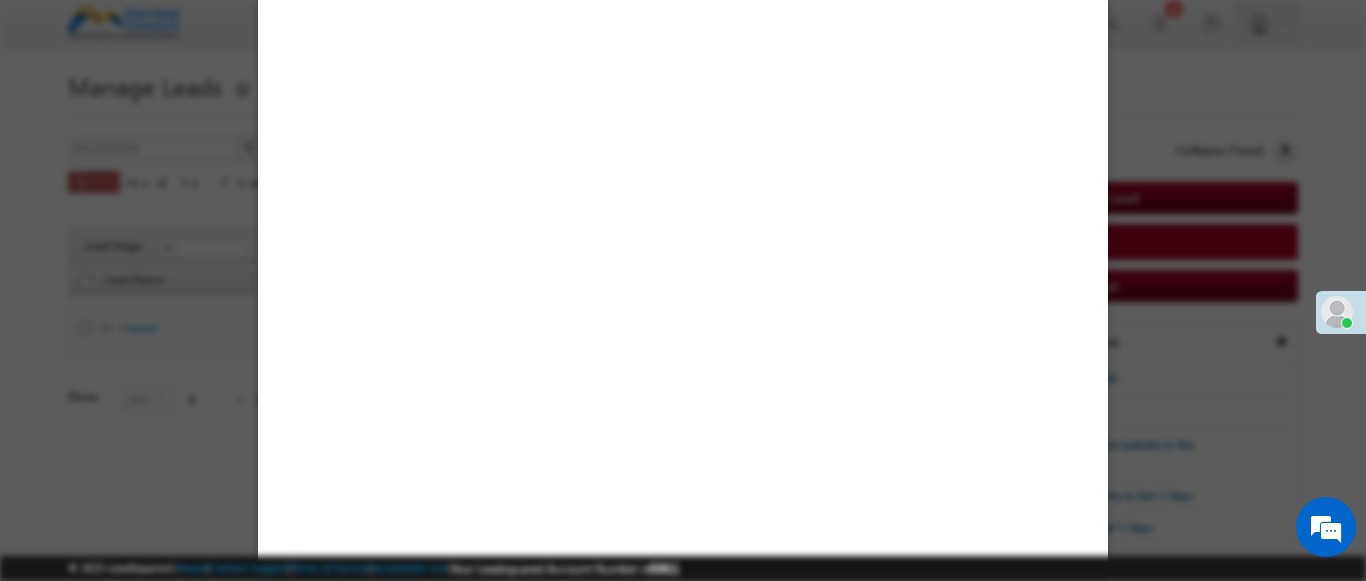 select on "Open" 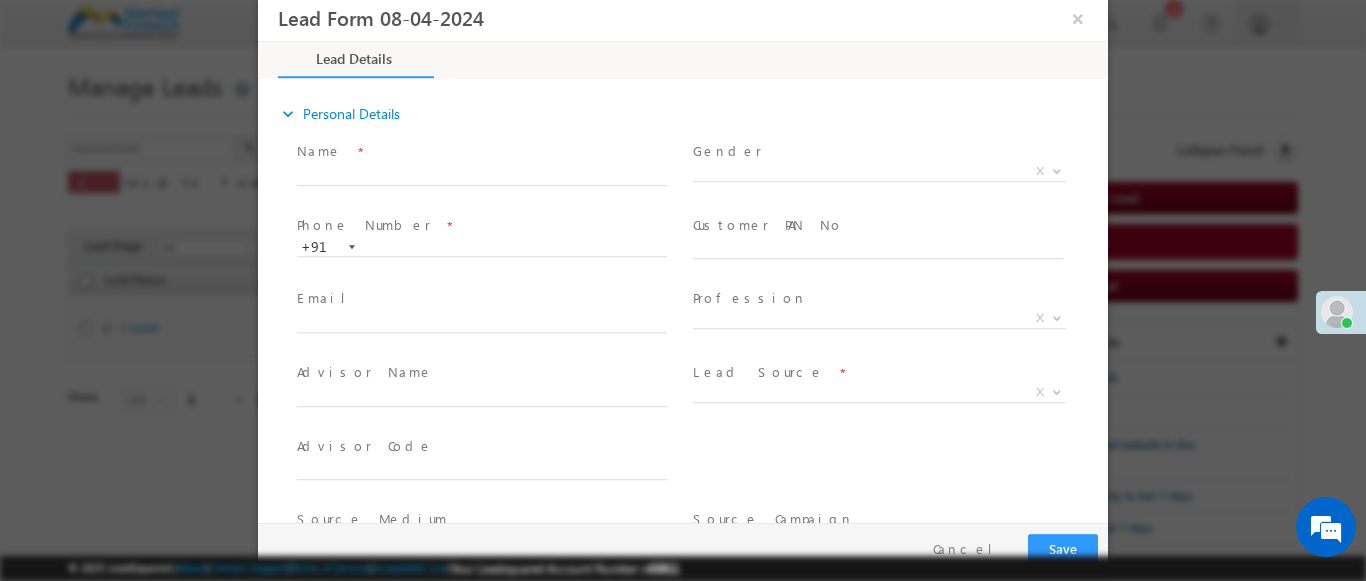 scroll, scrollTop: 0, scrollLeft: 0, axis: both 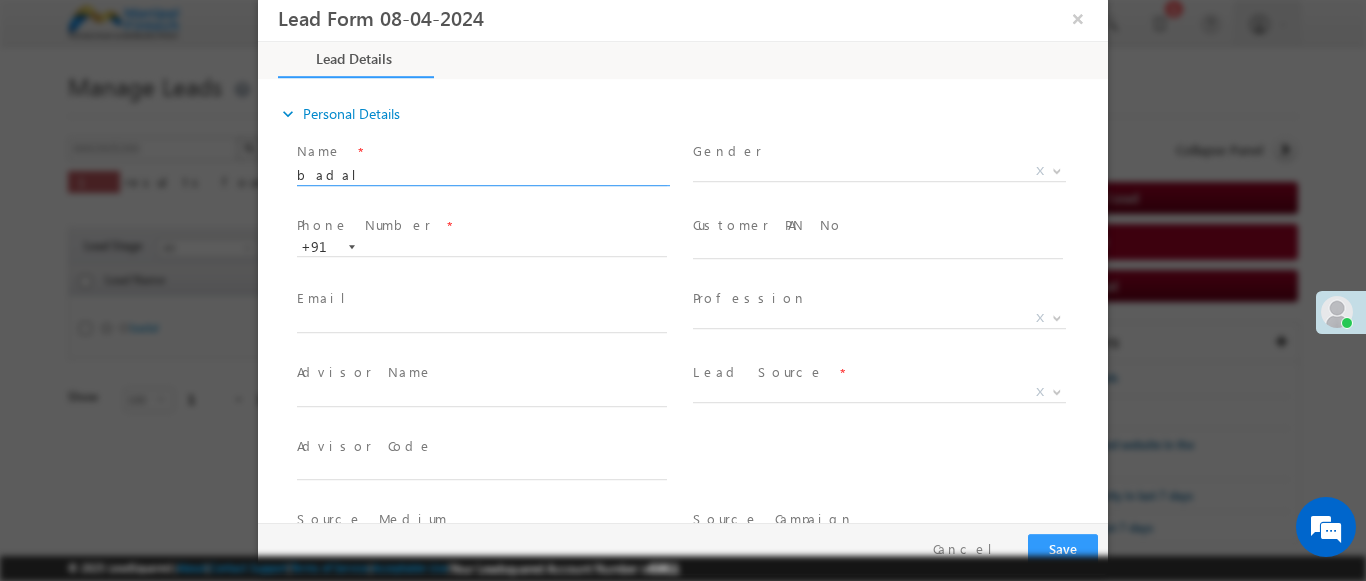 type on "badal" 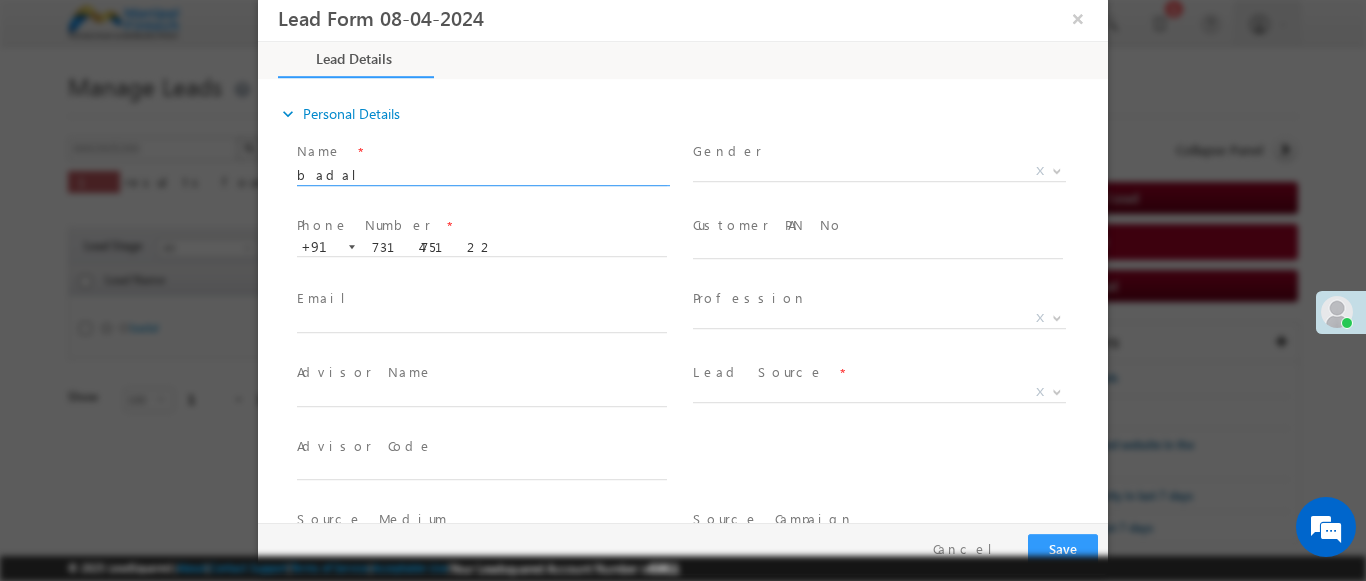 type on "7314751228" 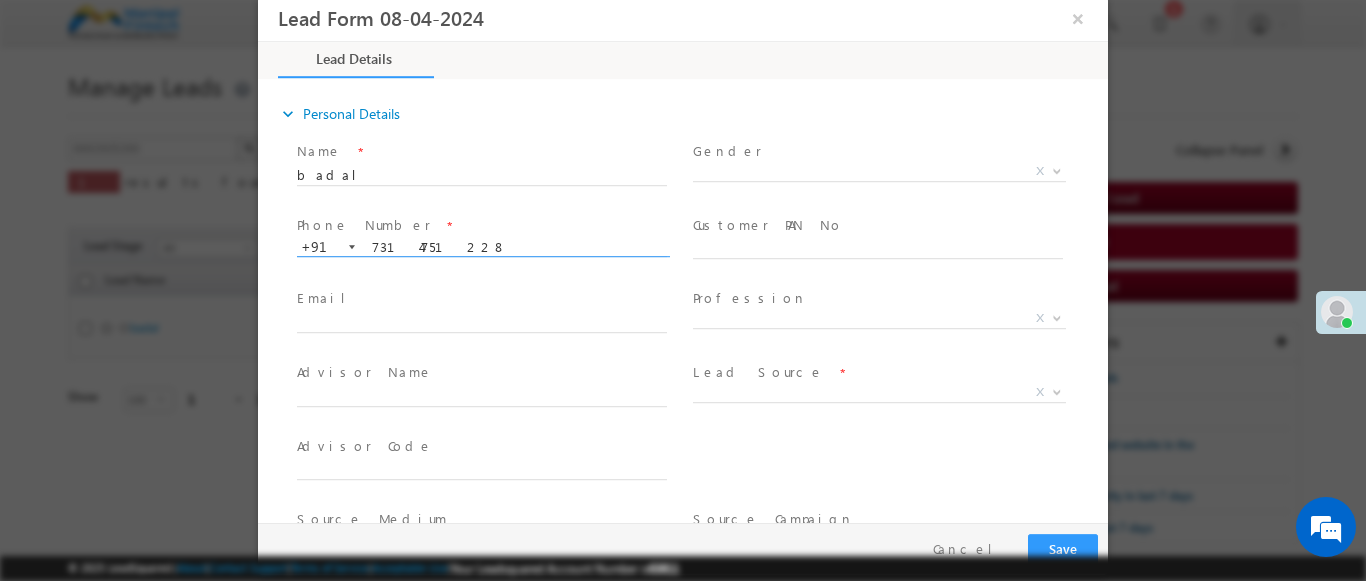 type on "3761" 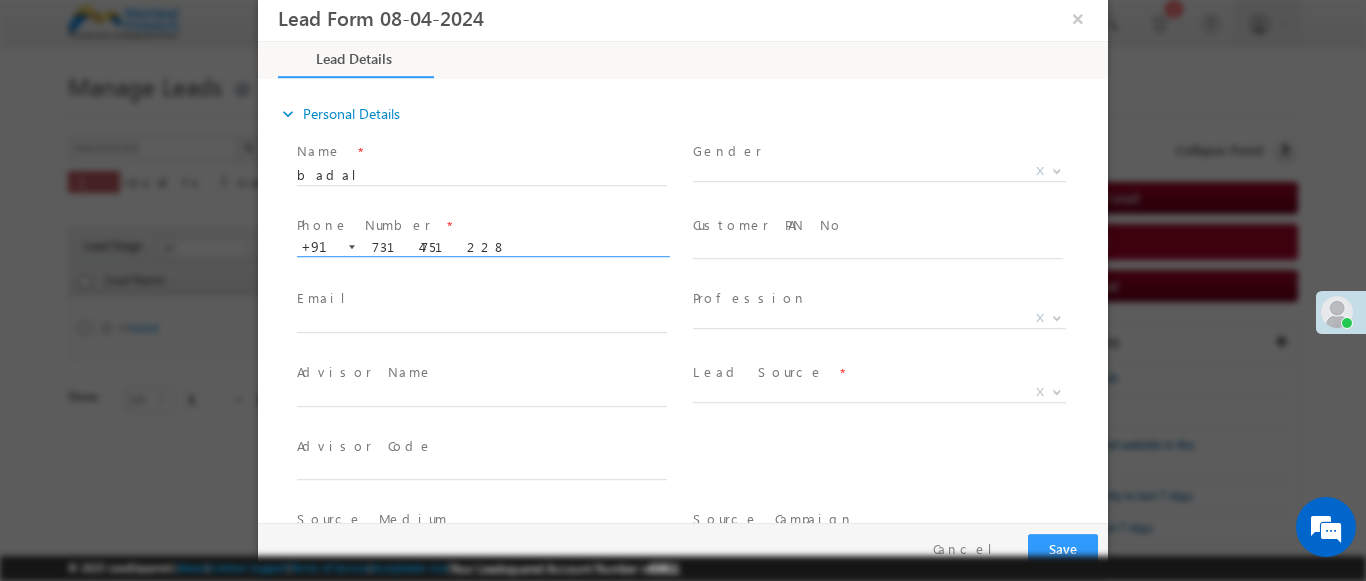 type on "7314751228" 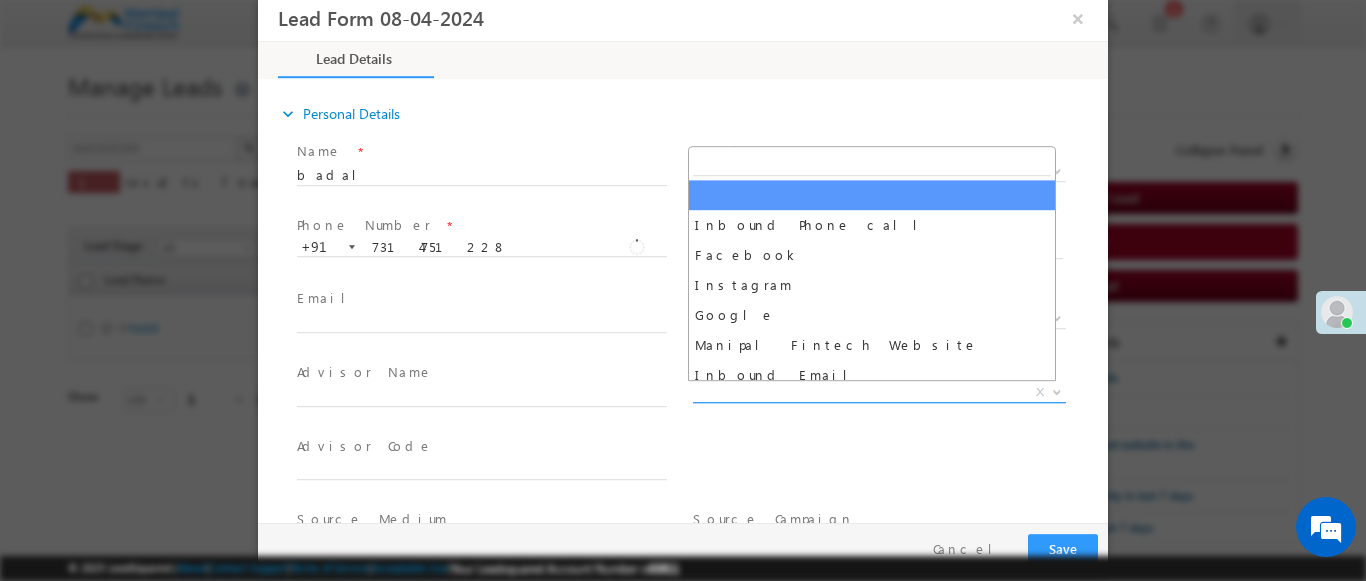 scroll, scrollTop: 1570, scrollLeft: 0, axis: vertical 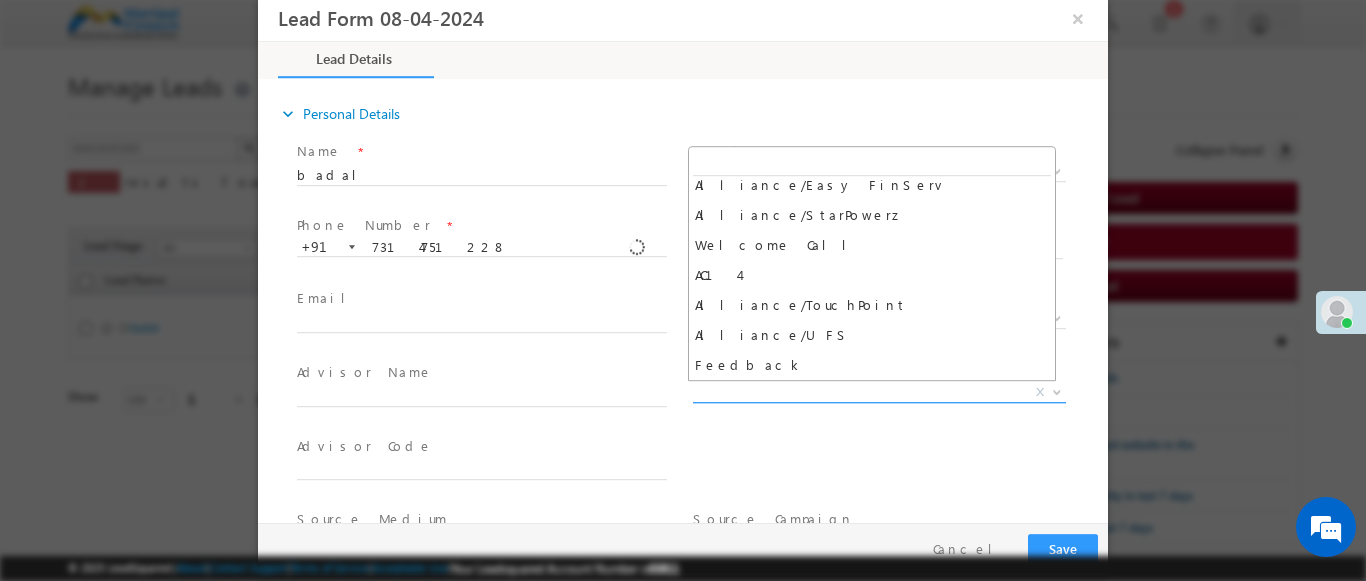 select on "Feedback" 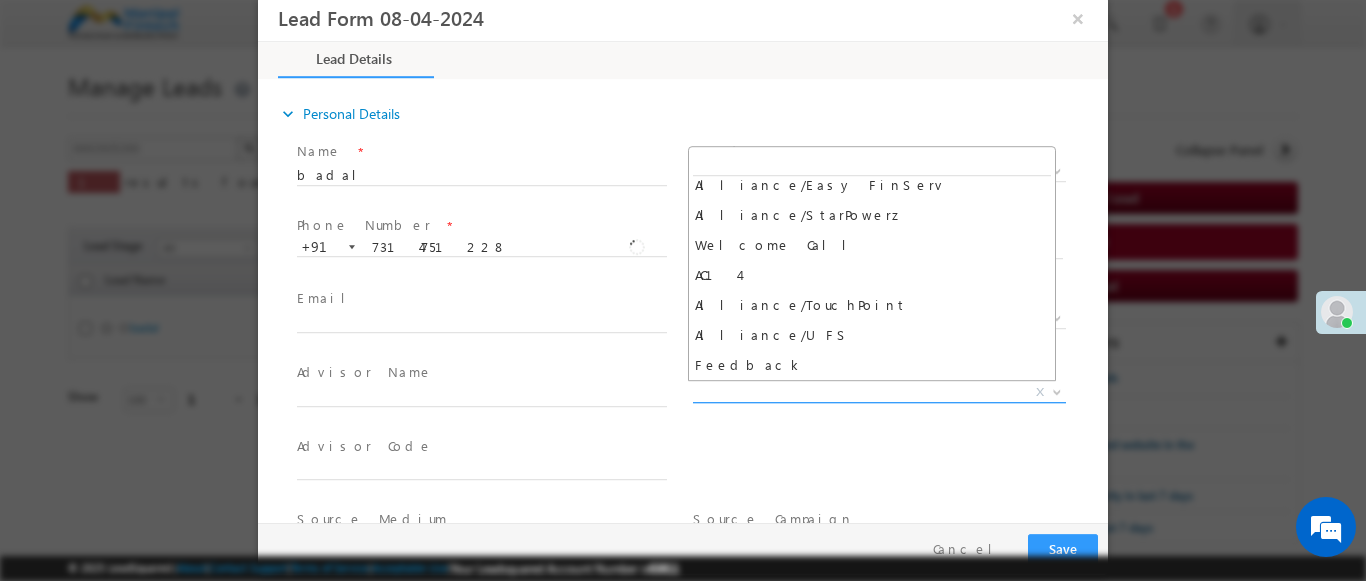 type on "badal- Feedback" 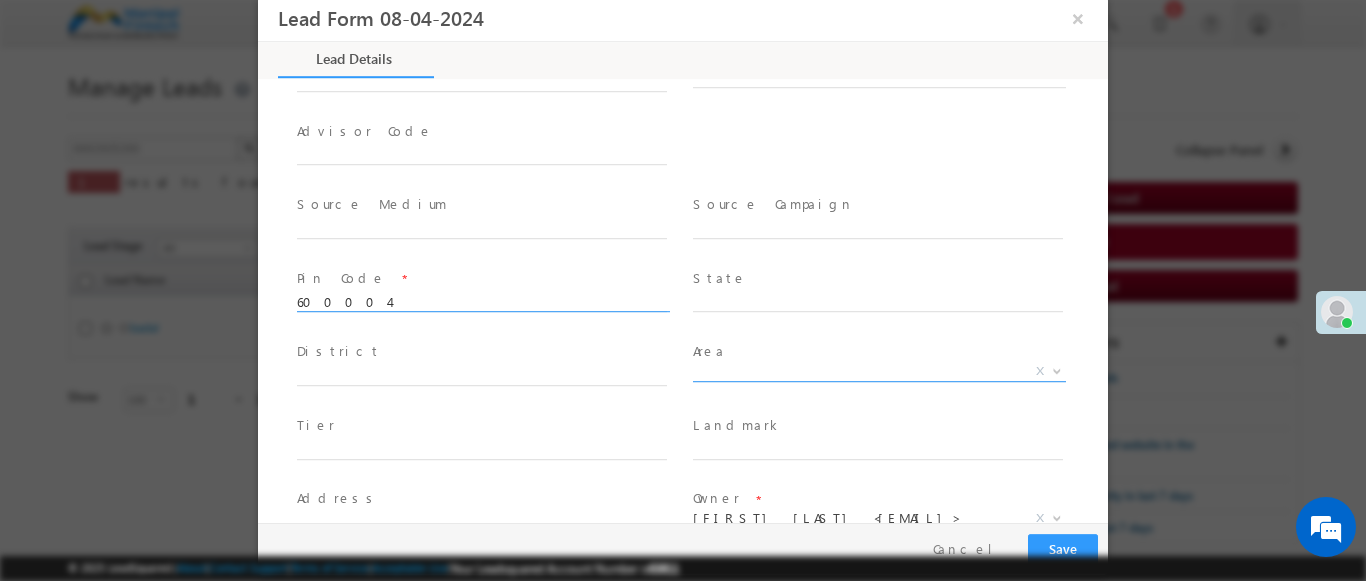 scroll, scrollTop: 4, scrollLeft: 0, axis: vertical 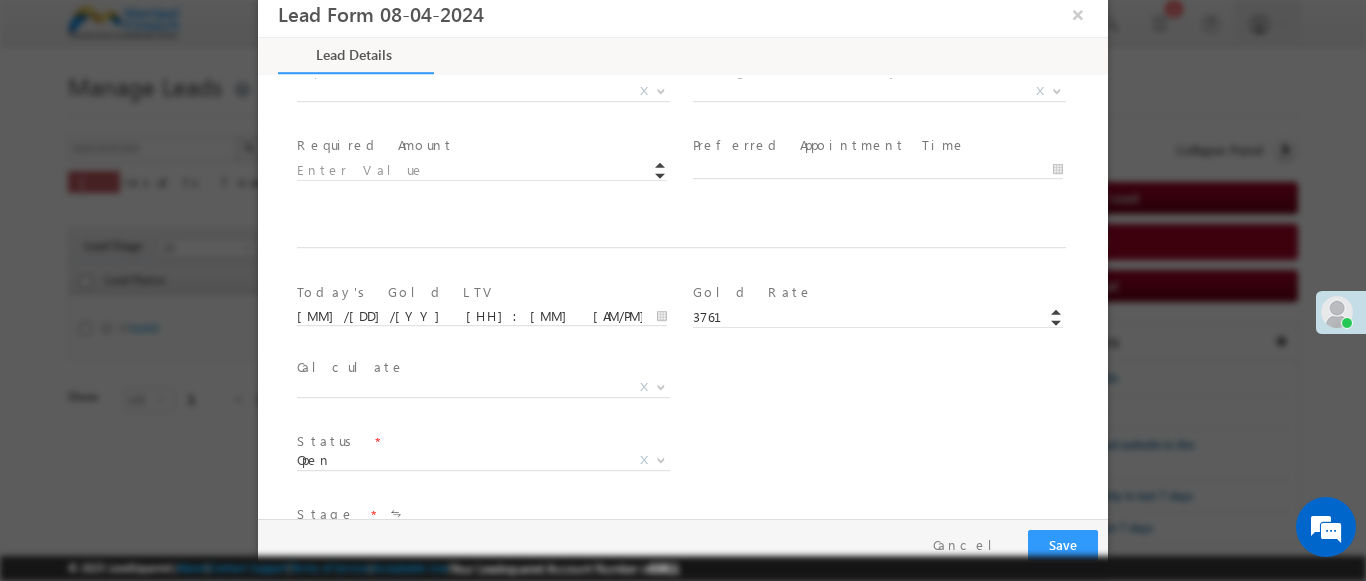 type on "600004" 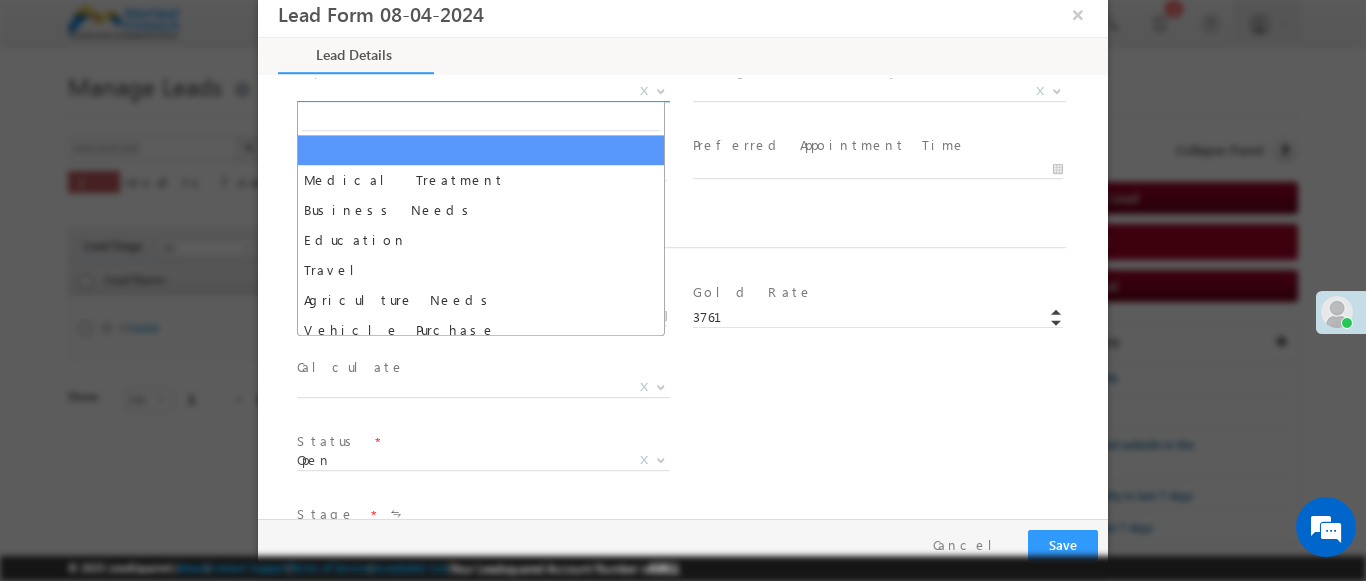 select on "Medical Treatment" 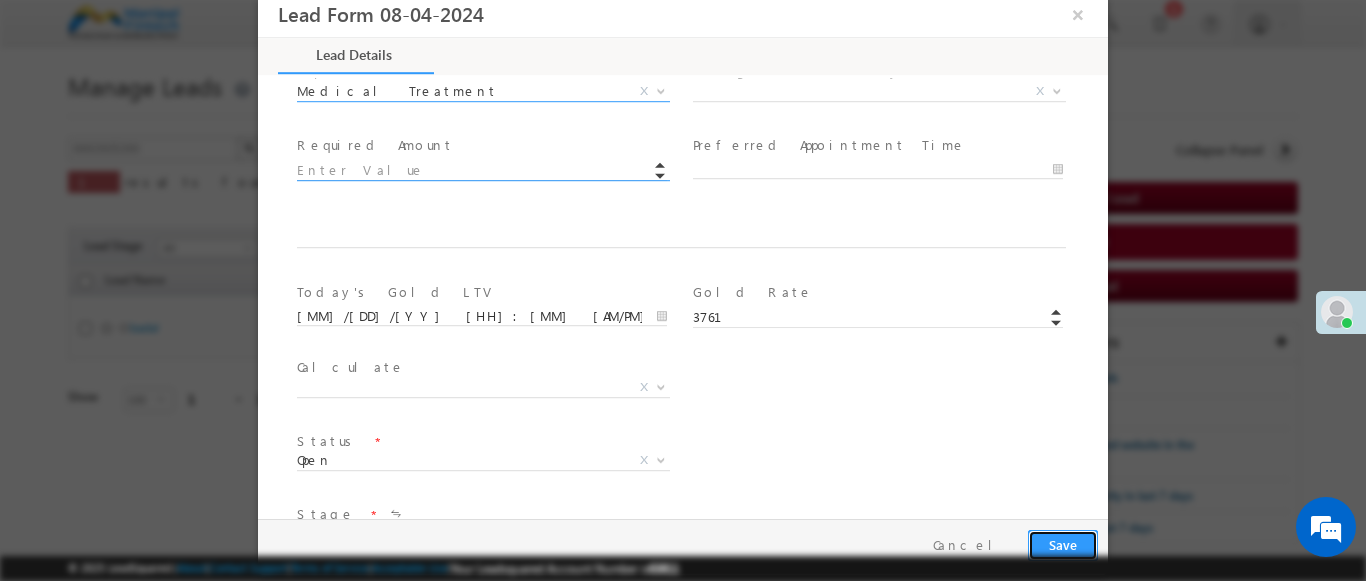 click on "Save" at bounding box center [1063, 545] 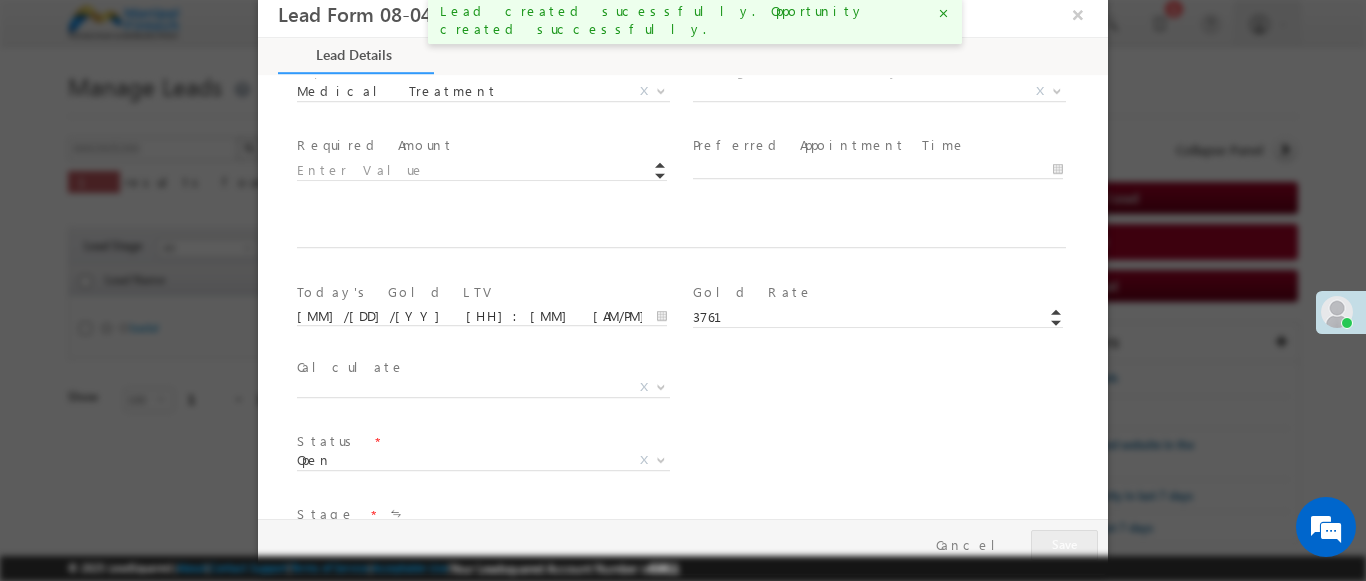 type on "Tamil Nadu" 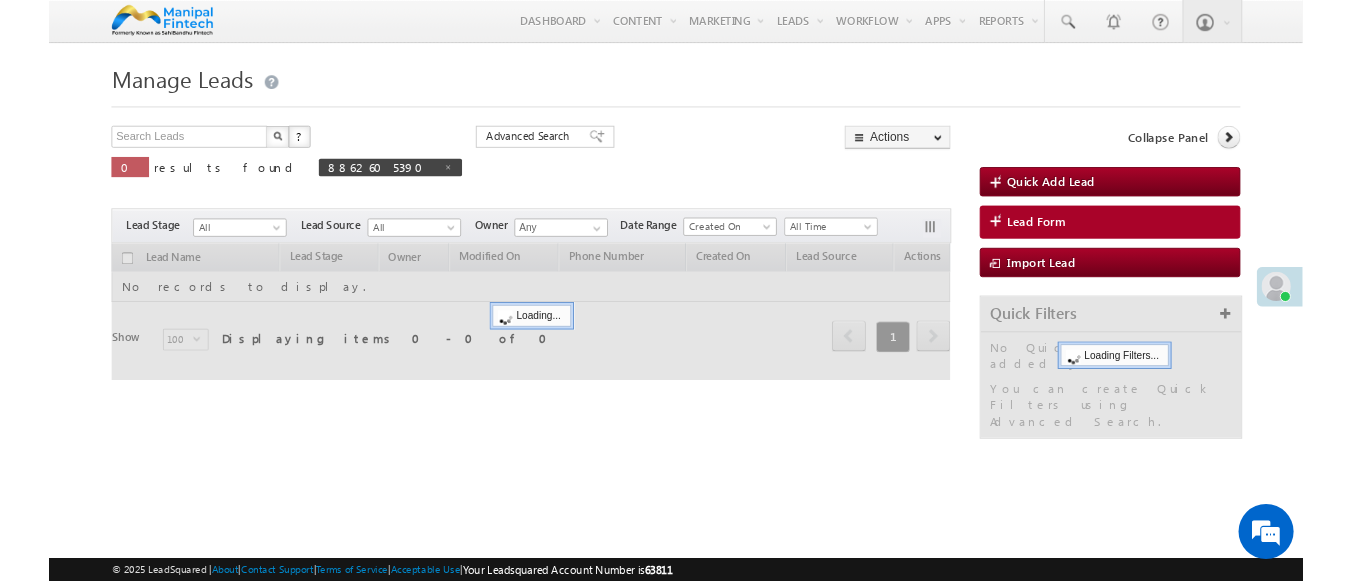 scroll, scrollTop: 0, scrollLeft: 0, axis: both 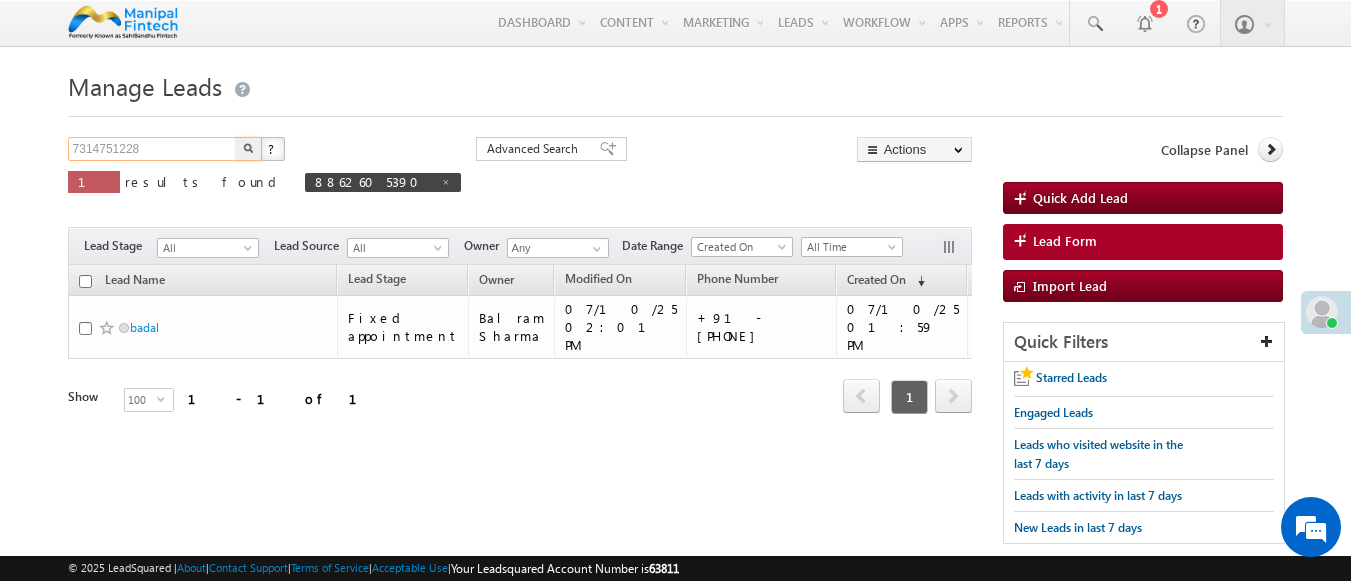 type on "7314751228" 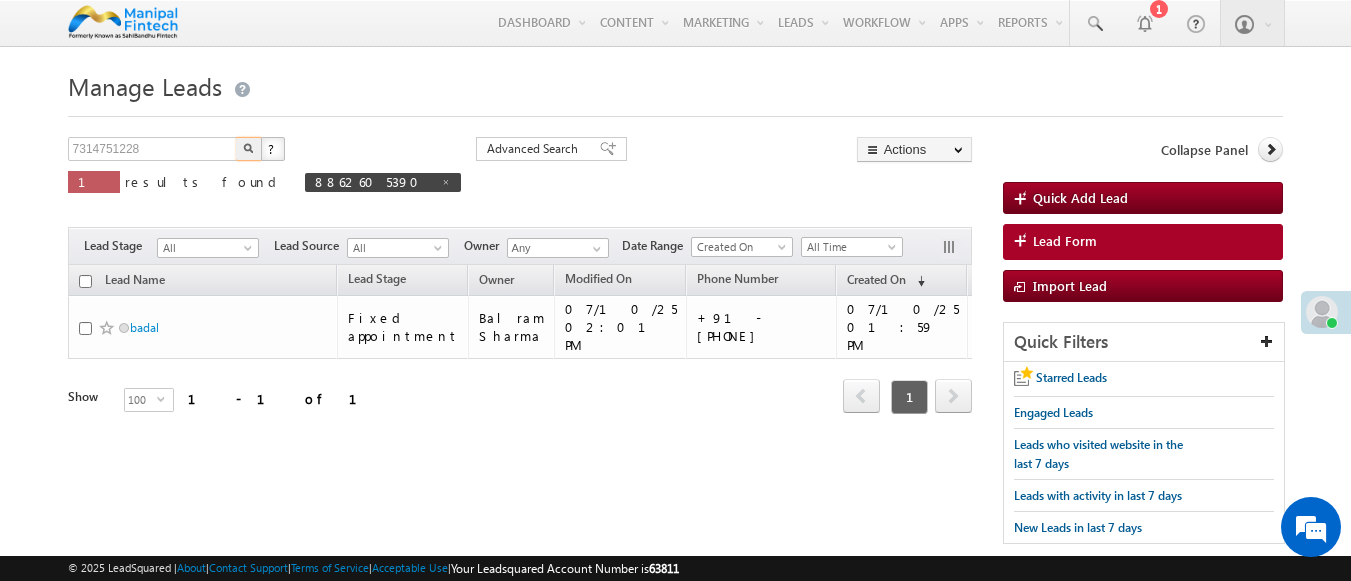 click at bounding box center [248, 148] 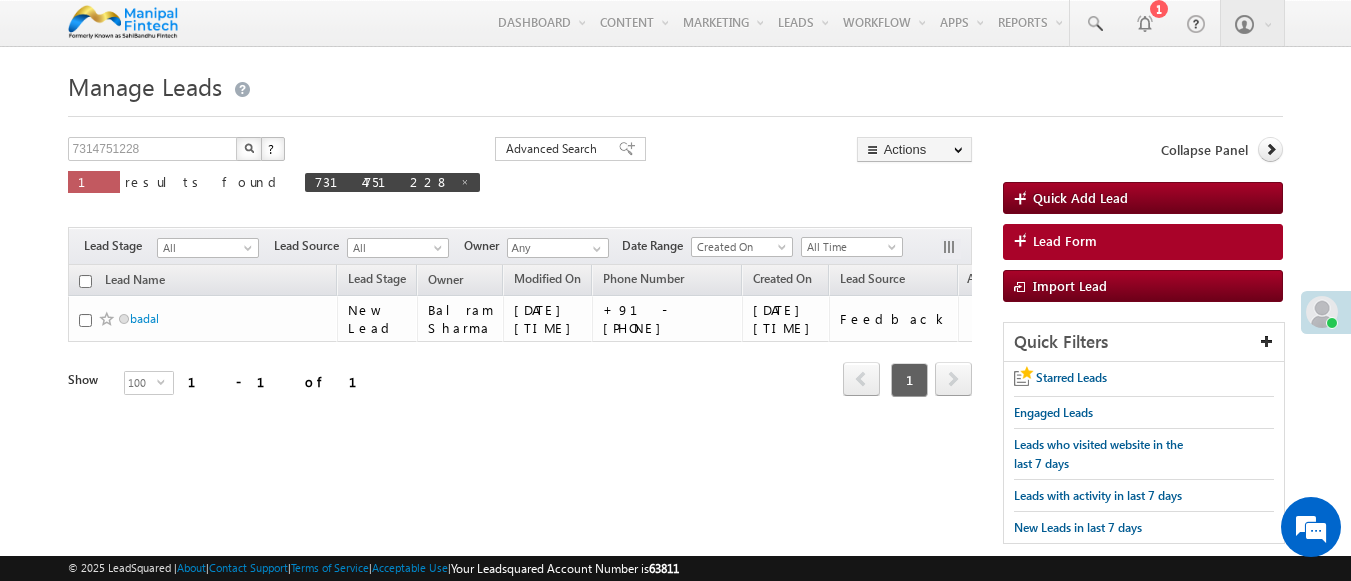 scroll, scrollTop: 0, scrollLeft: 0, axis: both 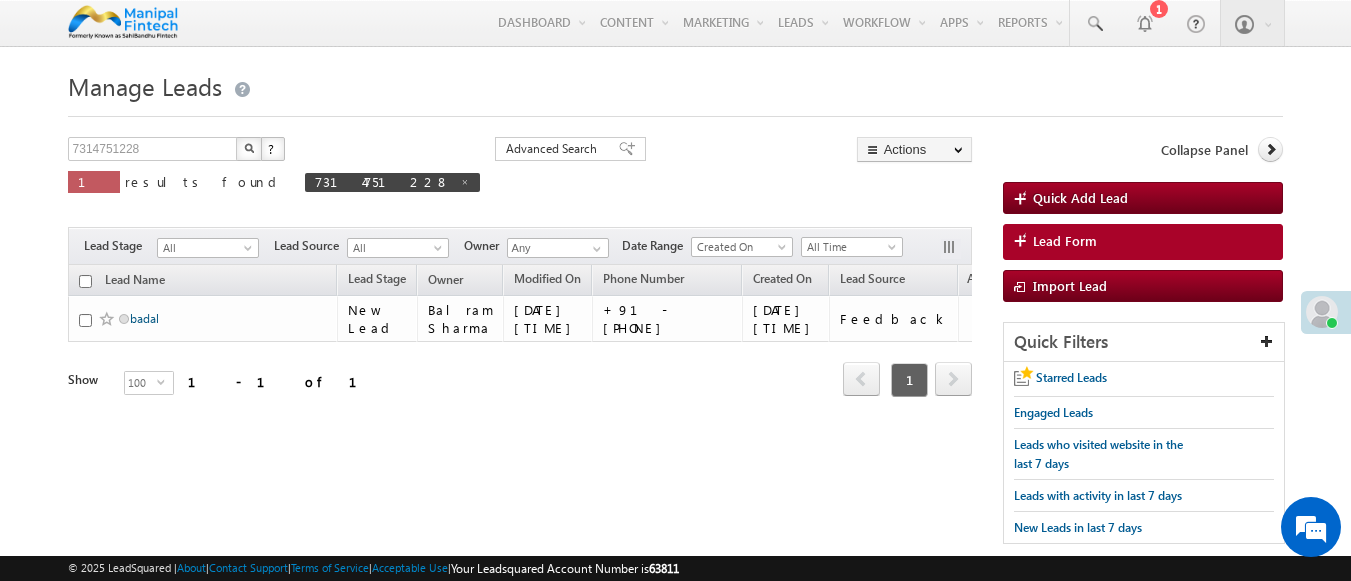 click on "badal" at bounding box center [144, 318] 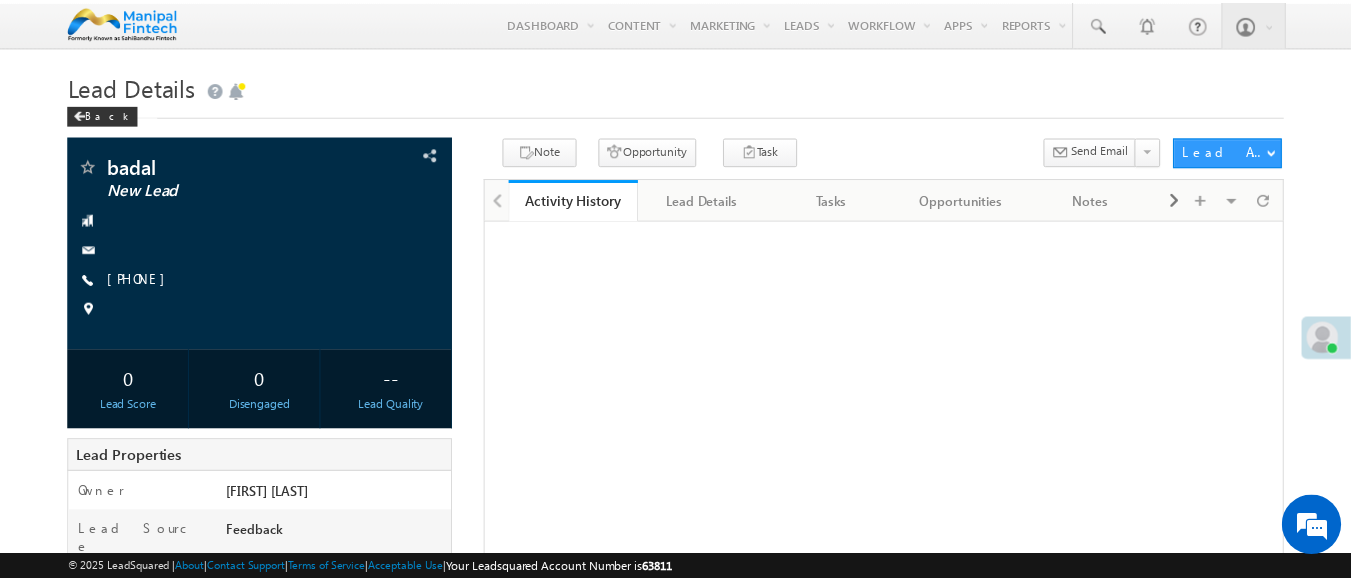 scroll, scrollTop: 0, scrollLeft: 0, axis: both 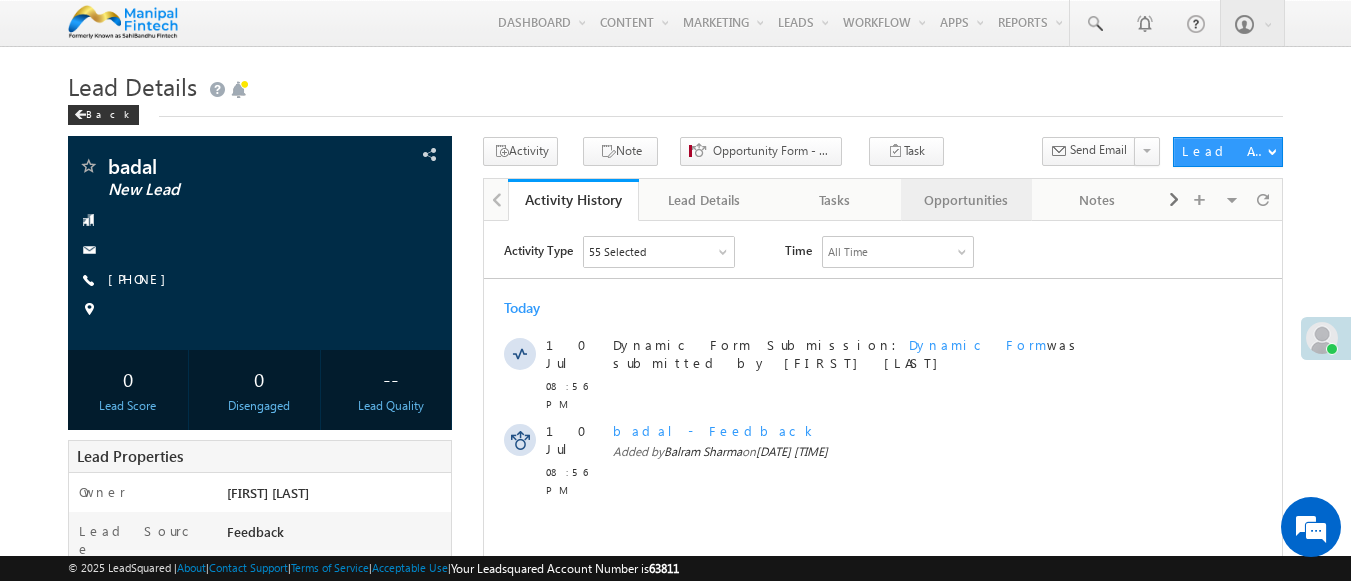 click on "Opportunities" at bounding box center [965, 200] 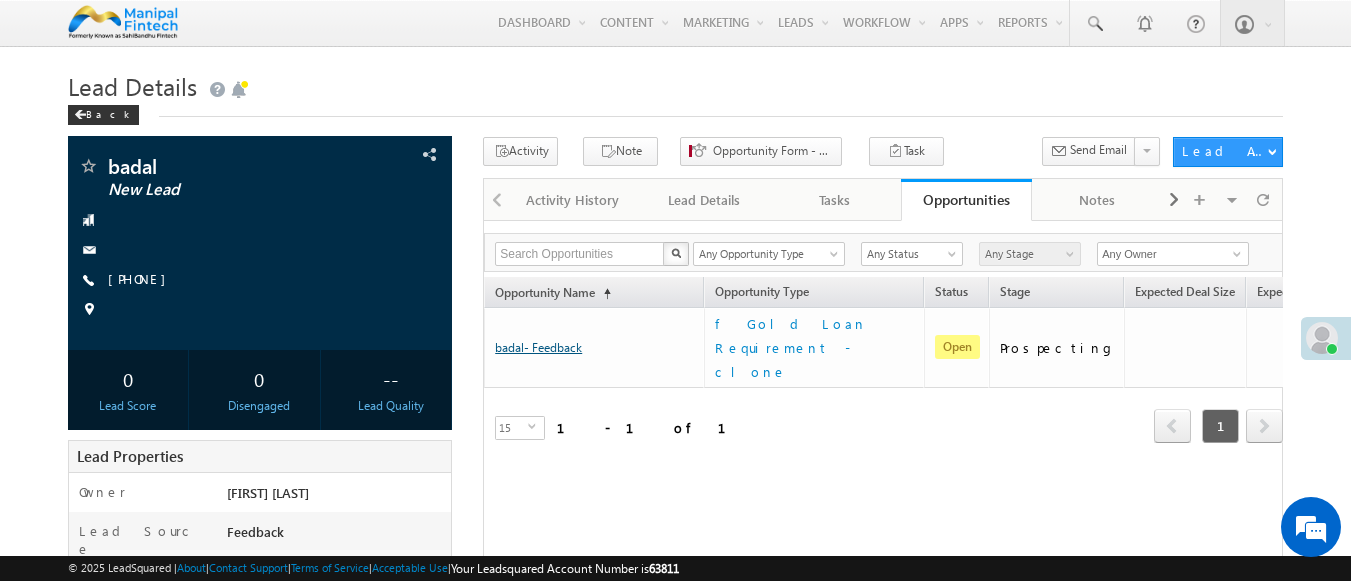 click on "badal- Feedback" at bounding box center [538, 347] 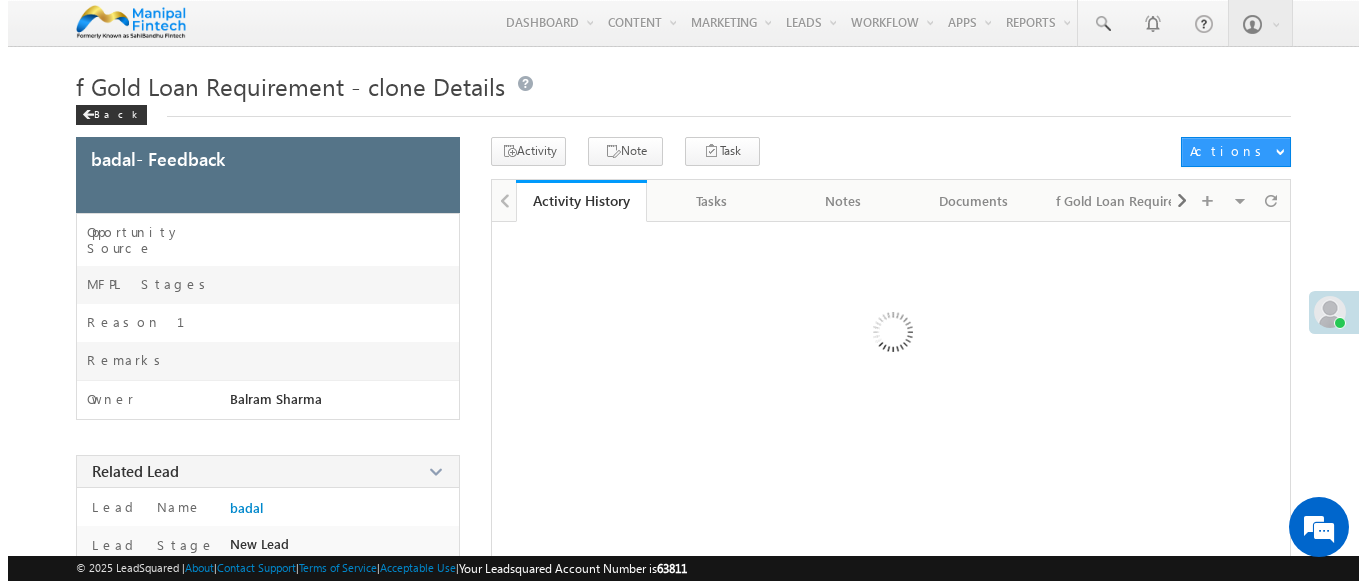 scroll, scrollTop: 0, scrollLeft: 0, axis: both 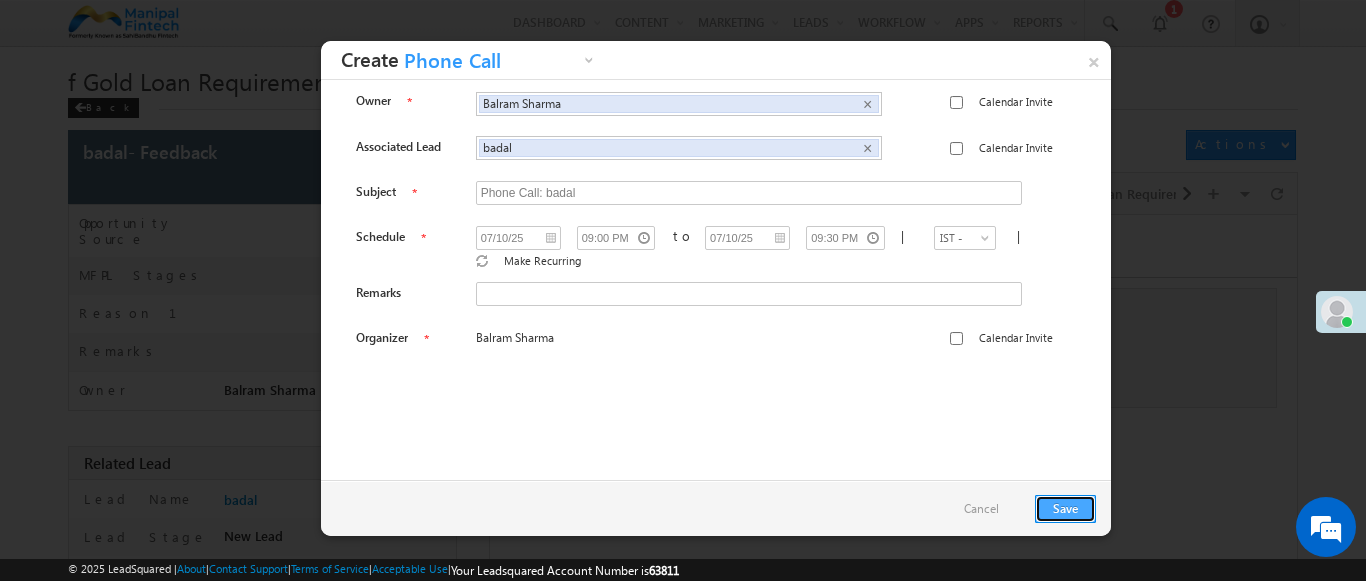 click on "Save" at bounding box center (1065, 509) 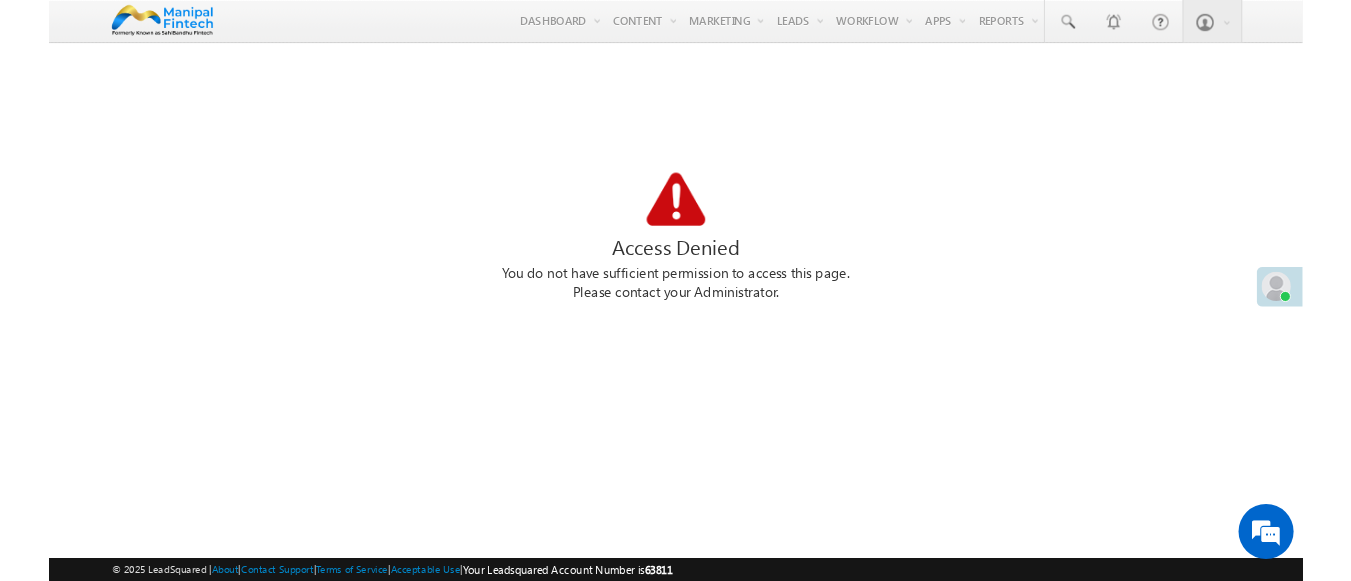 scroll, scrollTop: 0, scrollLeft: 0, axis: both 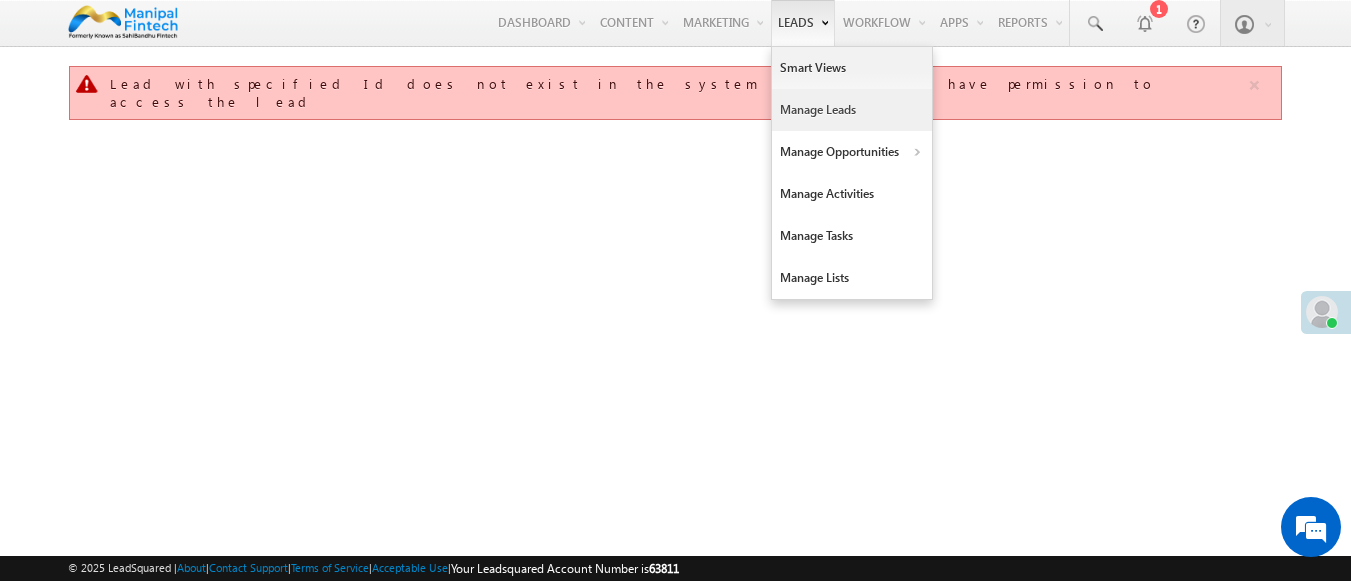 click on "Manage Leads" at bounding box center (852, 110) 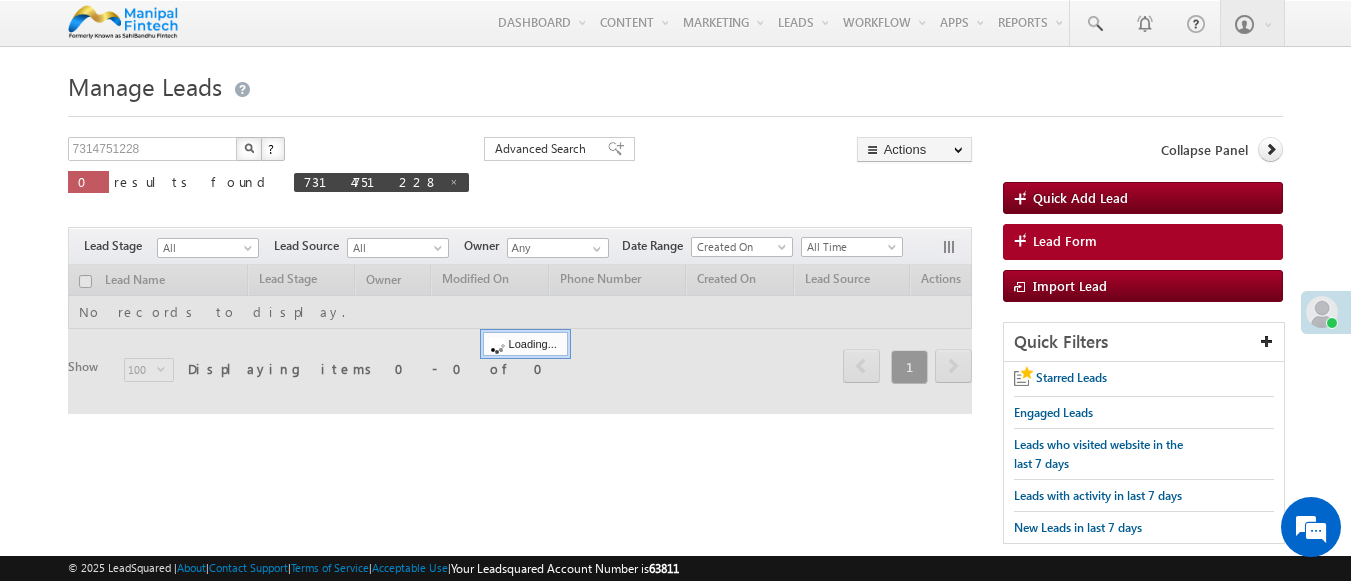 scroll, scrollTop: 0, scrollLeft: 0, axis: both 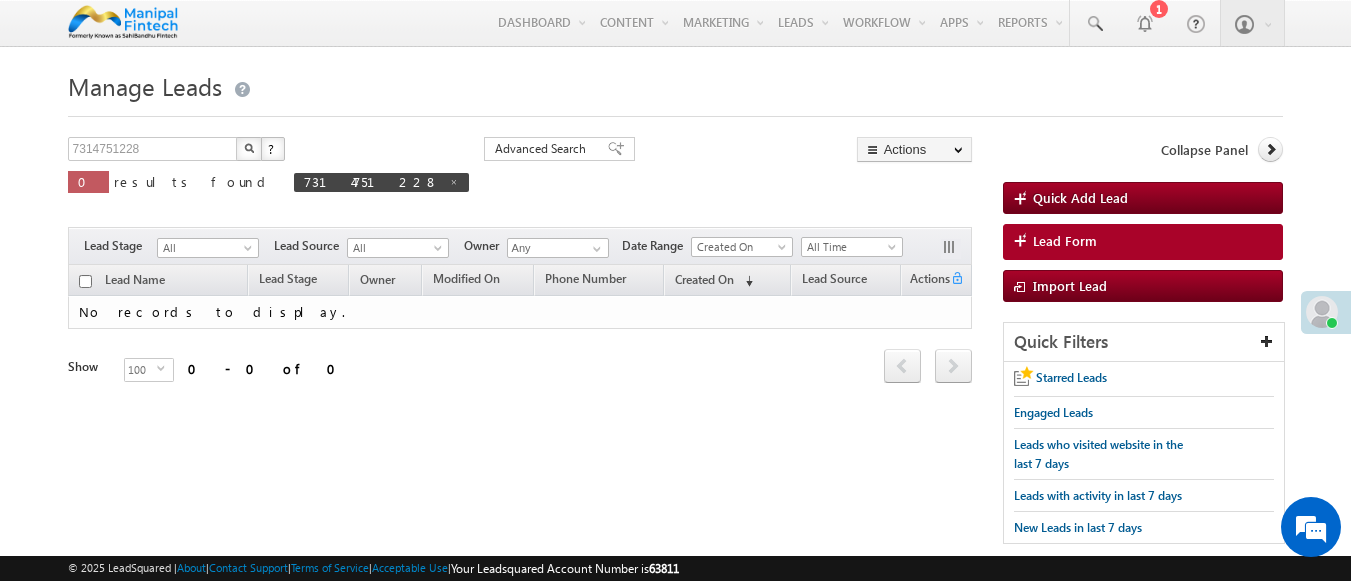 click at bounding box center [249, 149] 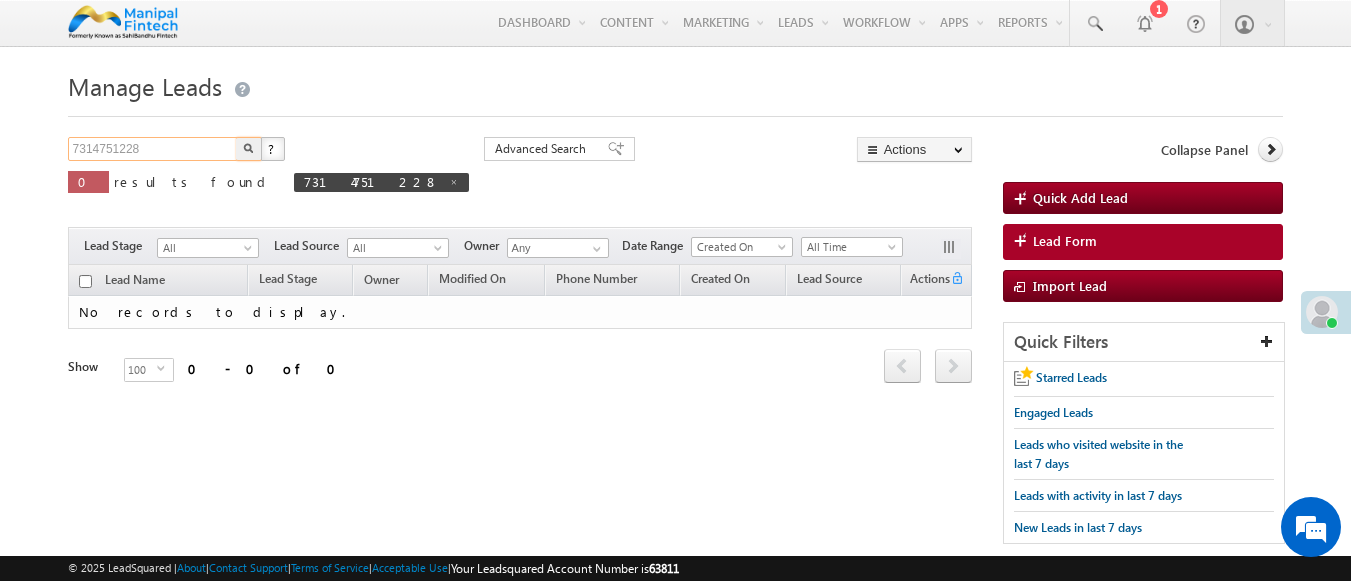click on "7314751228" at bounding box center [153, 149] 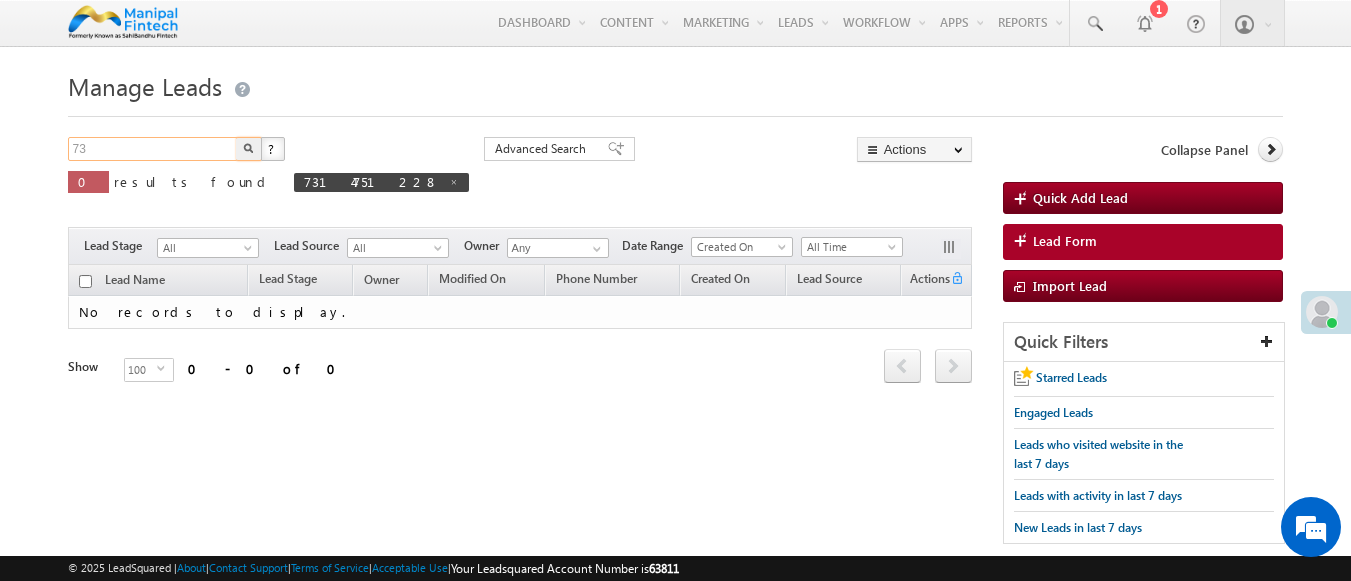type on "7" 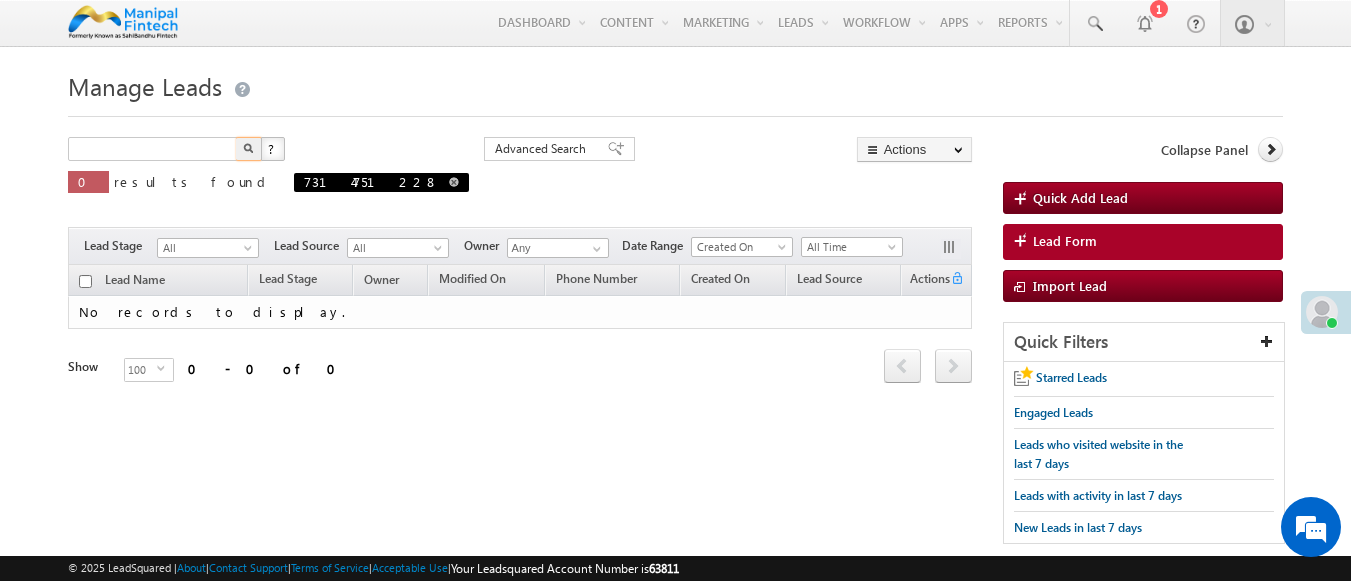 type on "Search Leads" 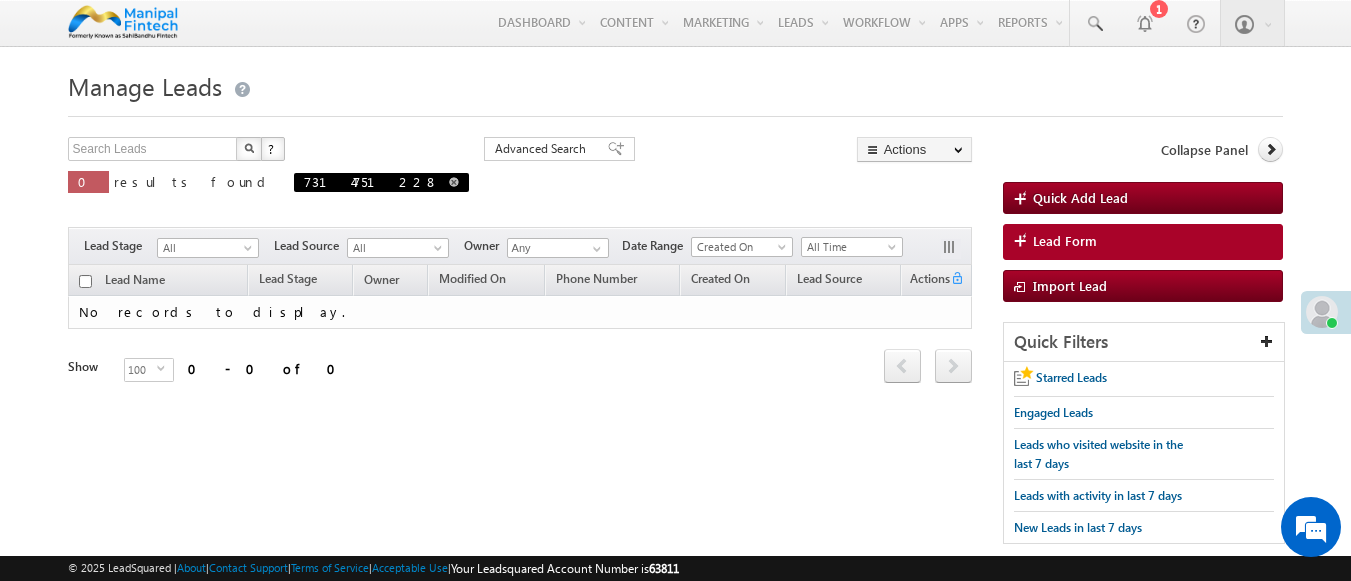 click at bounding box center [454, 182] 